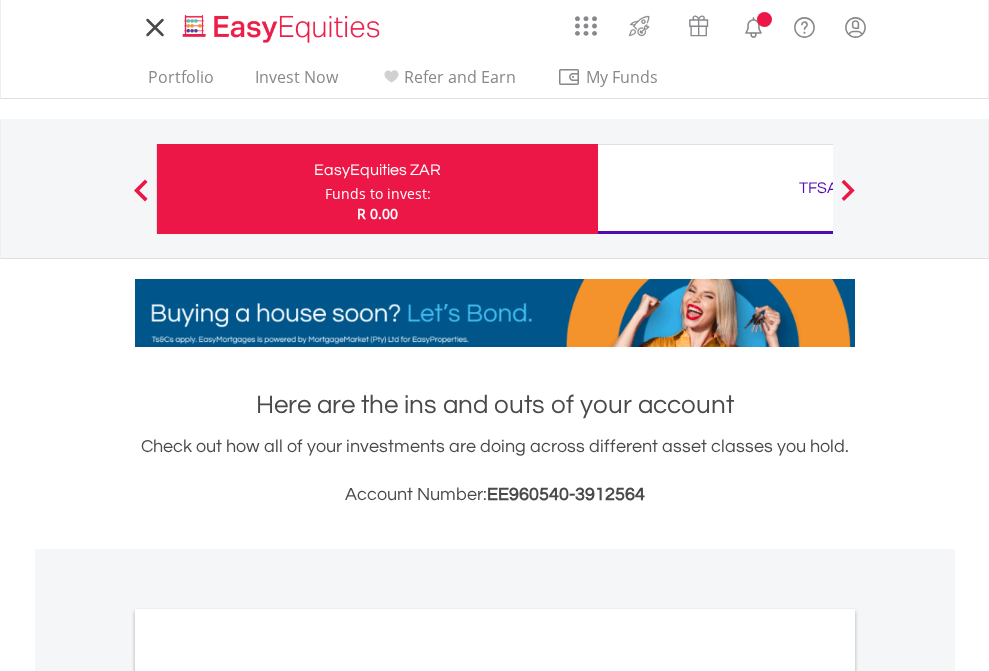 scroll, scrollTop: 0, scrollLeft: 0, axis: both 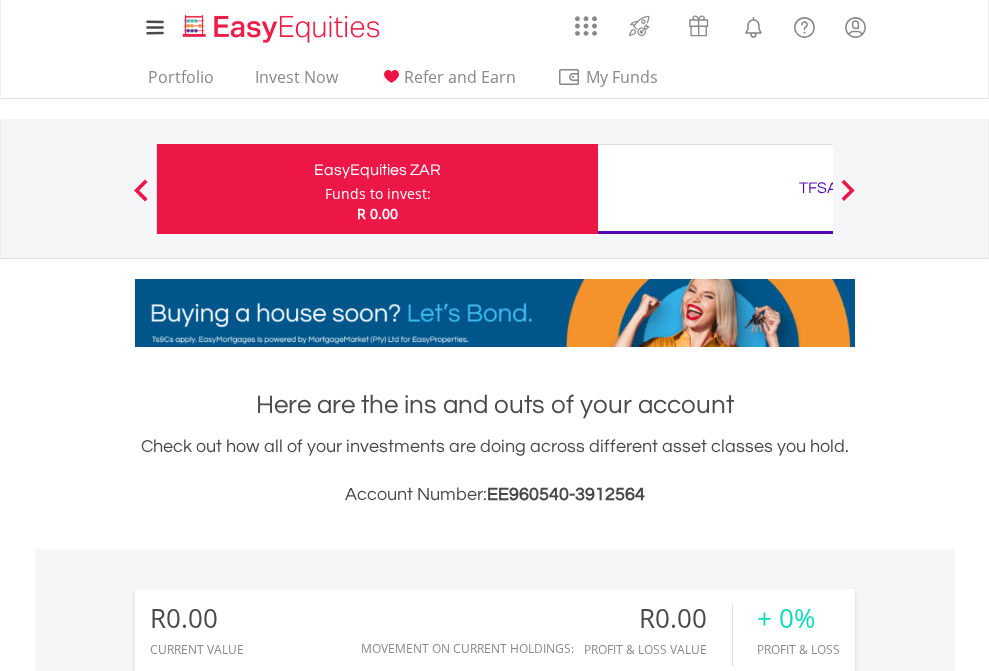 click on "Funds to invest:" at bounding box center [378, 194] 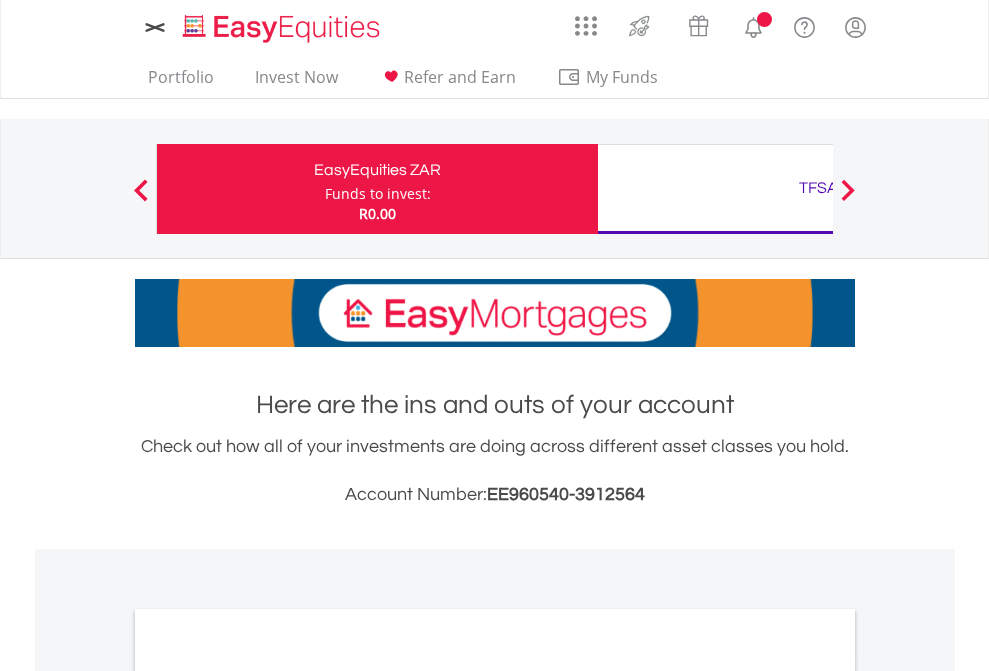 scroll, scrollTop: 0, scrollLeft: 0, axis: both 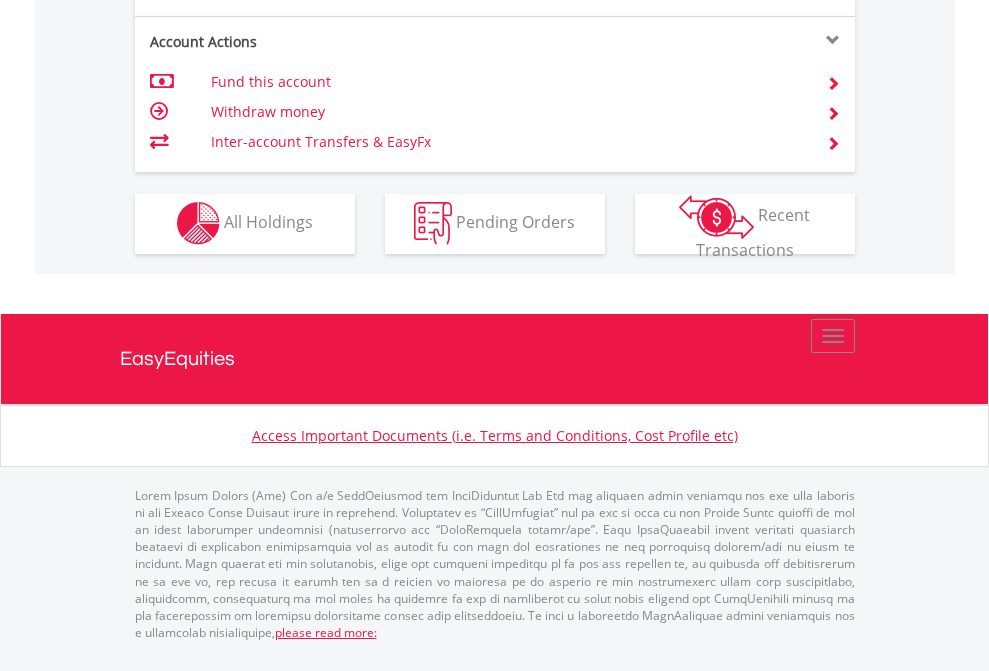 click on "Investment types" at bounding box center (706, -353) 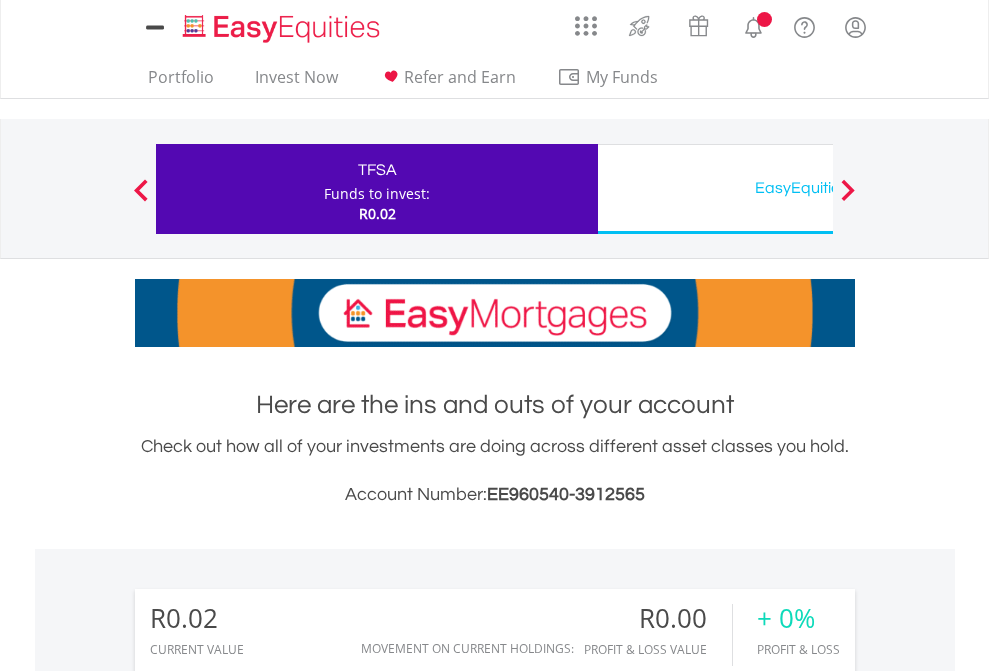 scroll, scrollTop: 0, scrollLeft: 0, axis: both 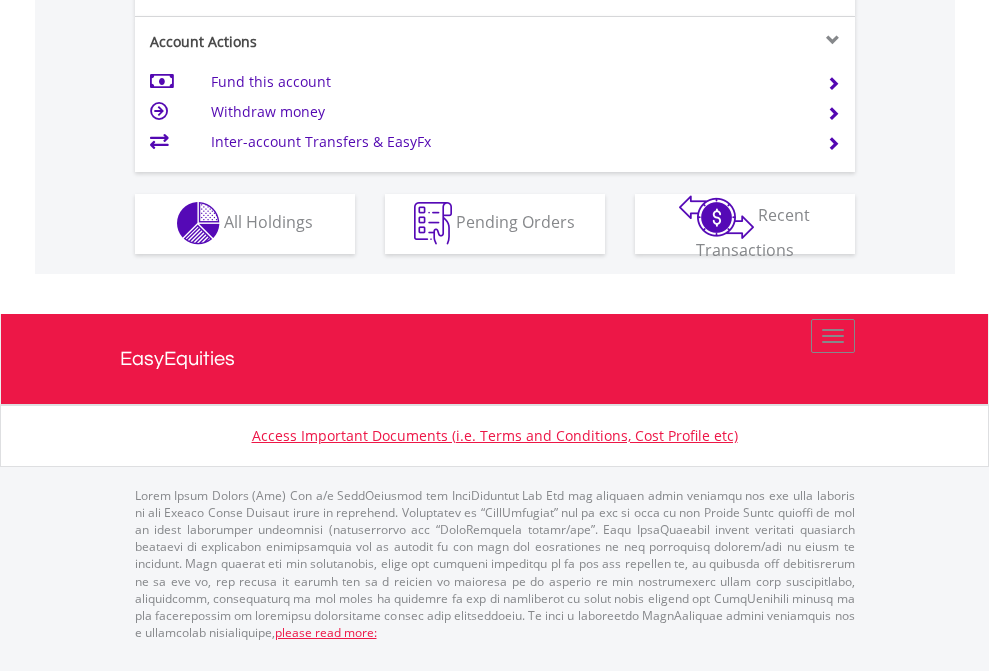 click on "Investment types" at bounding box center (706, -353) 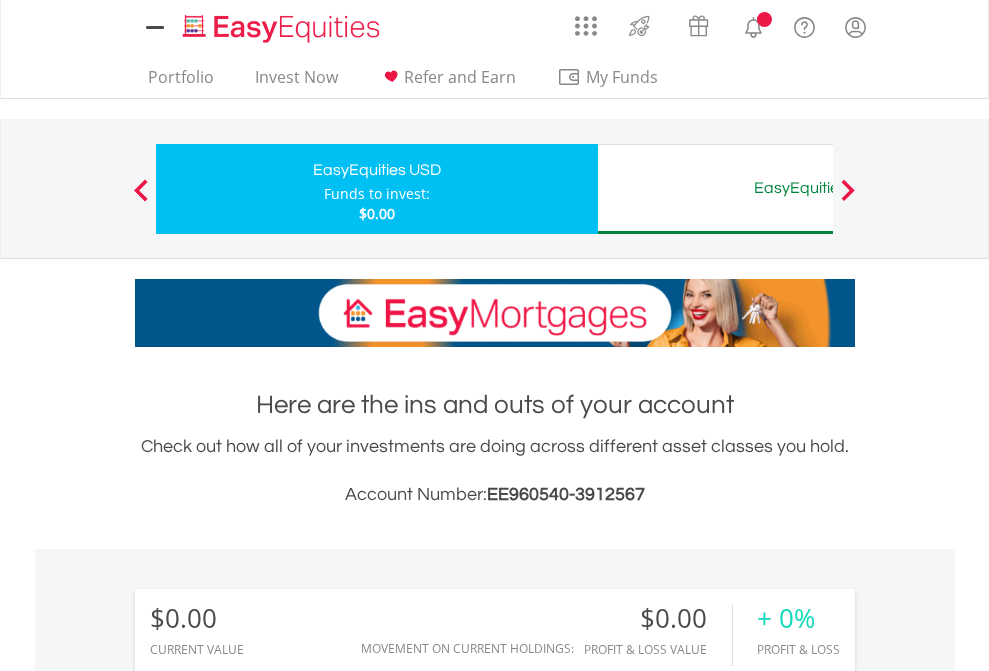 scroll, scrollTop: 0, scrollLeft: 0, axis: both 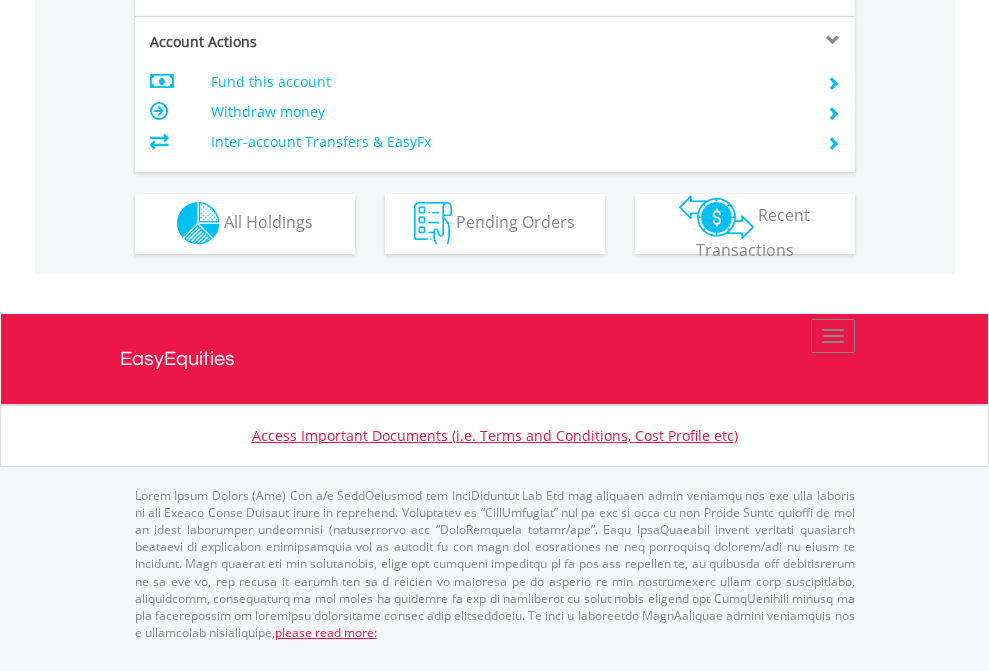 click on "Investment types" at bounding box center (706, -353) 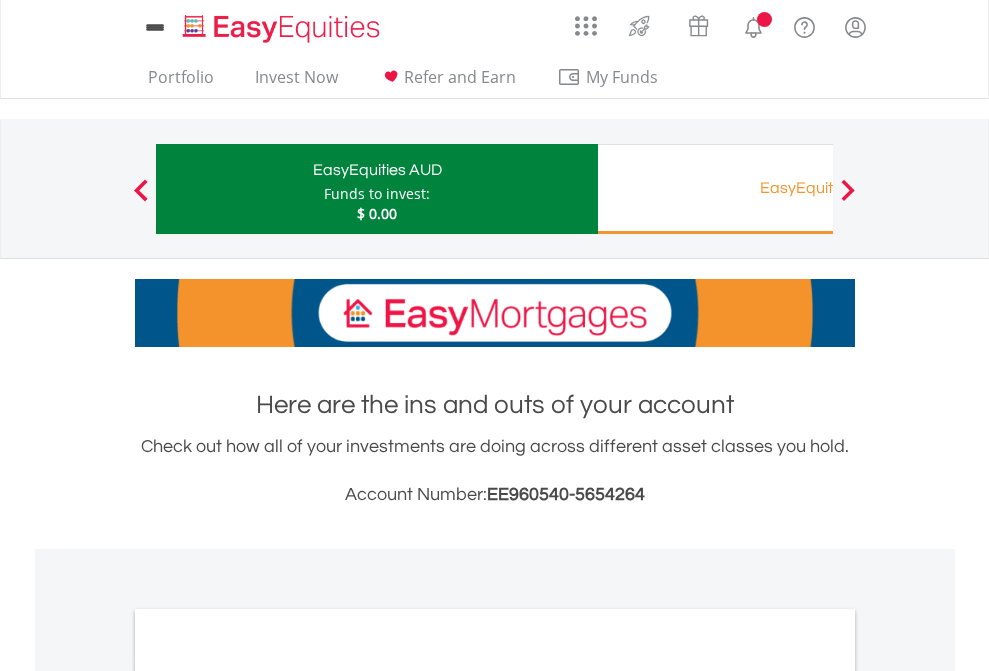 scroll, scrollTop: 0, scrollLeft: 0, axis: both 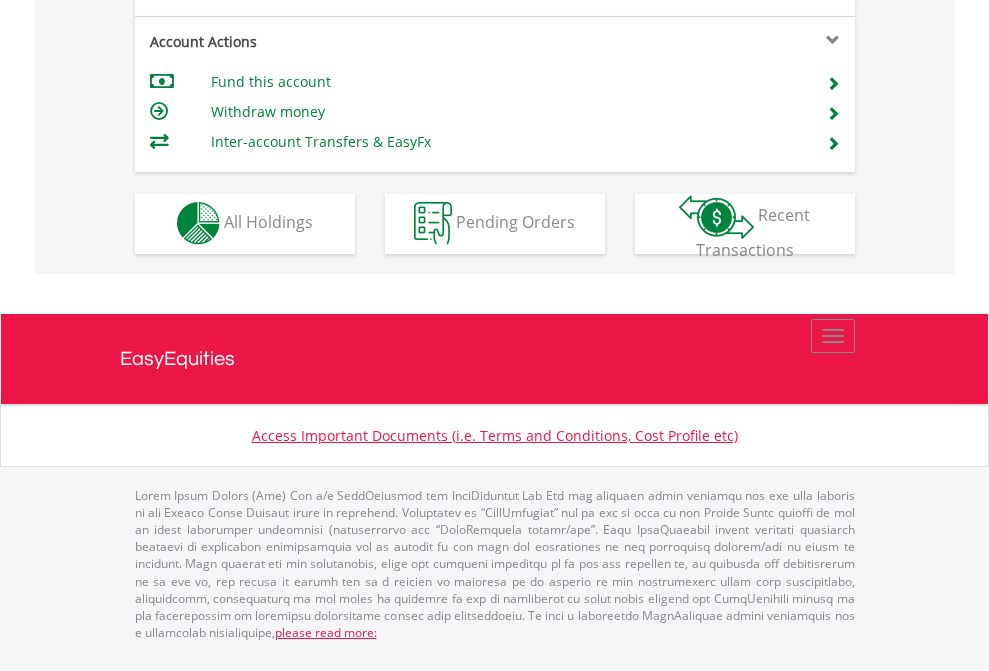 click on "Investment types" at bounding box center [706, -353] 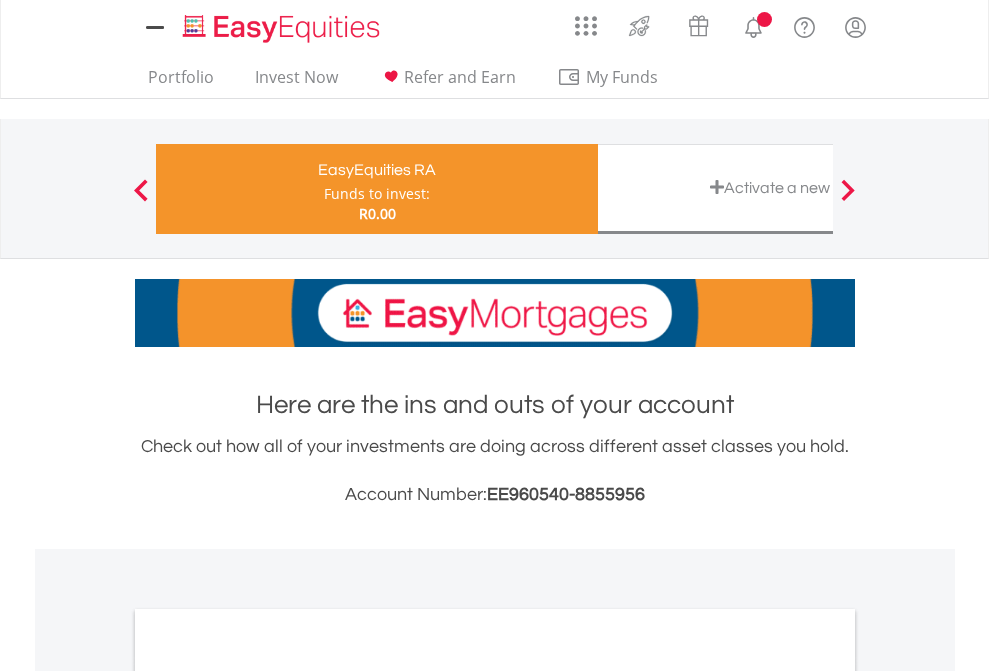 scroll, scrollTop: 0, scrollLeft: 0, axis: both 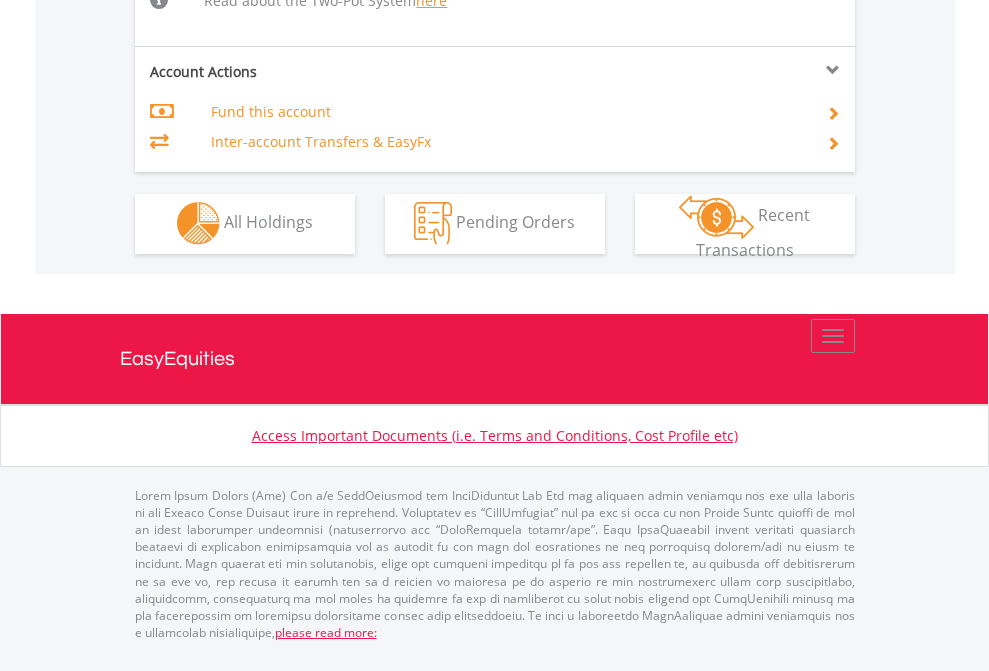 click on "Investment types" at bounding box center [706, -534] 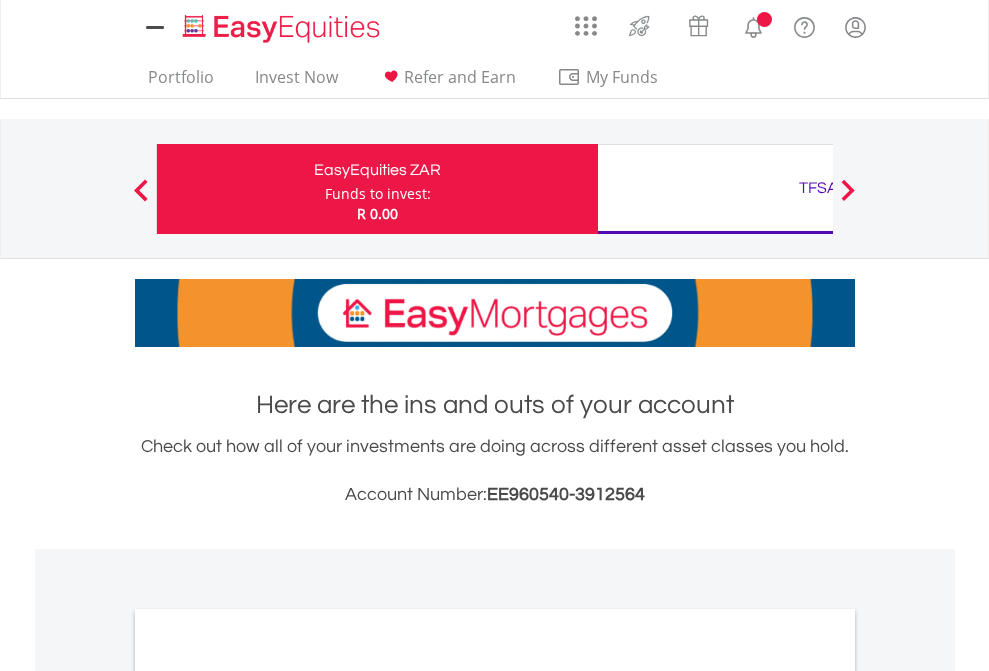 scroll, scrollTop: 1202, scrollLeft: 0, axis: vertical 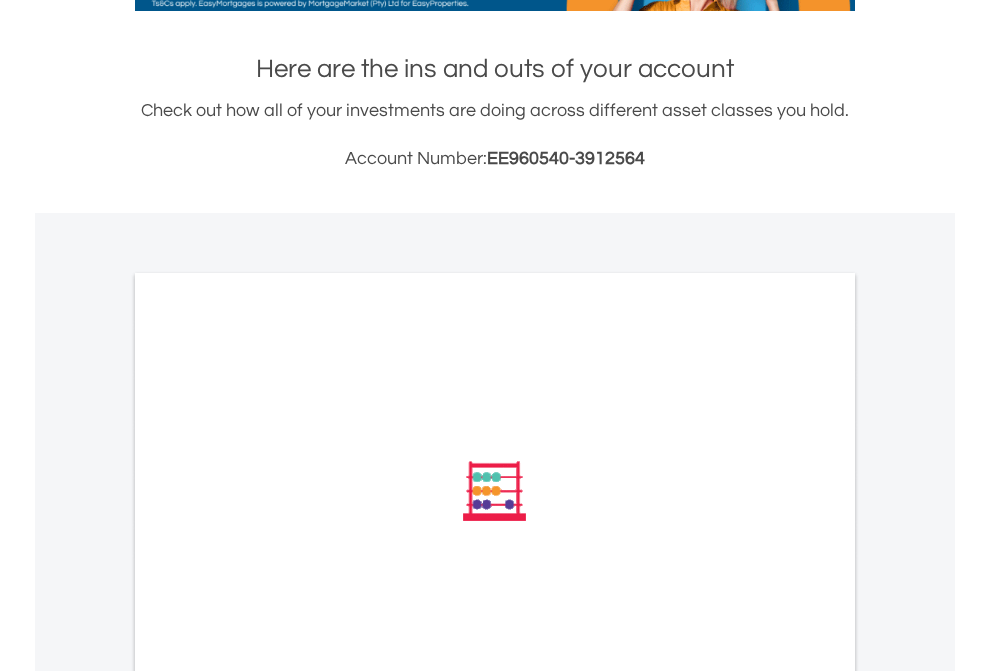 click on "All Holdings" at bounding box center (268, 760) 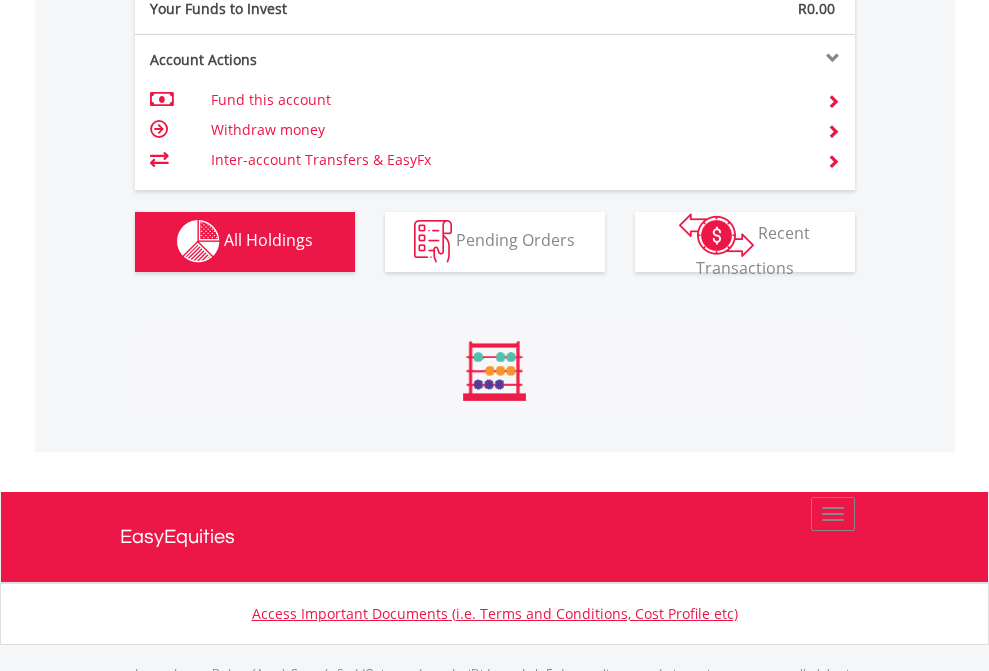 scroll, scrollTop: 999808, scrollLeft: 999687, axis: both 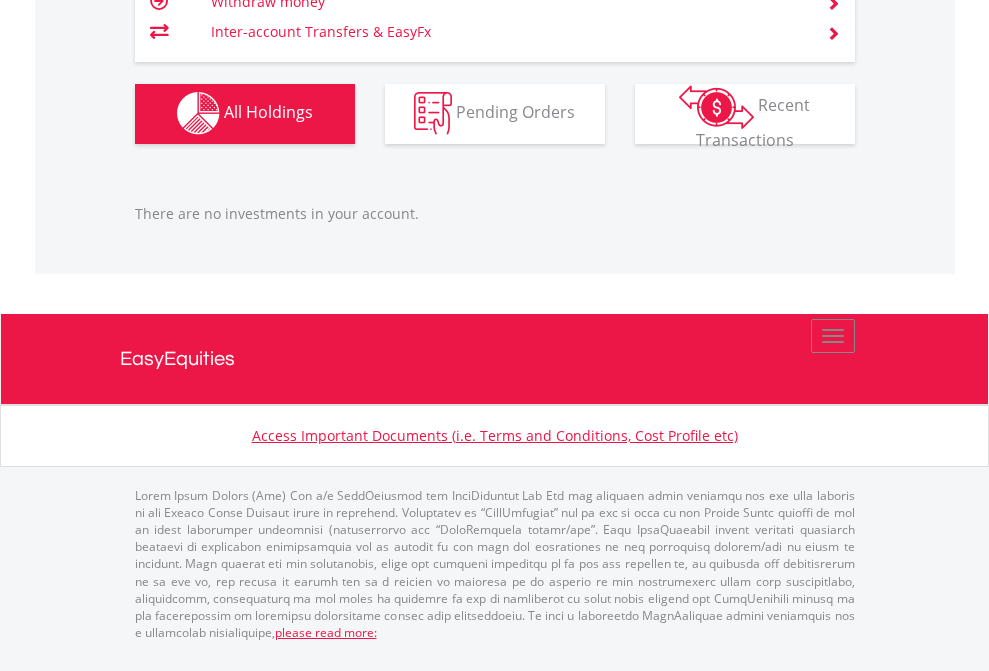 click on "TFSA" at bounding box center [818, -1142] 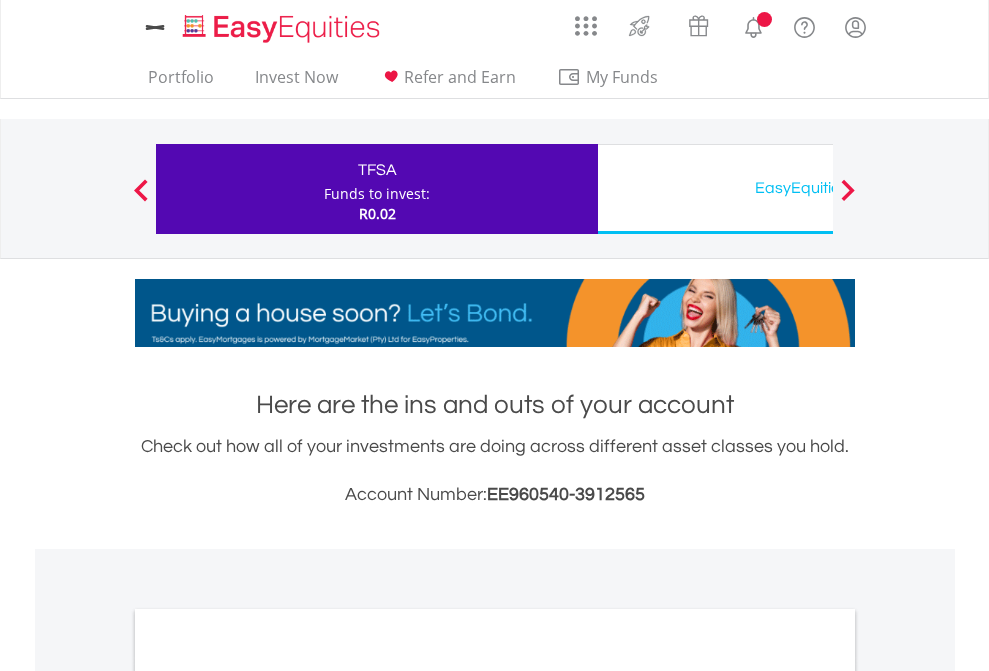 click on "All Holdings" at bounding box center (268, 1096) 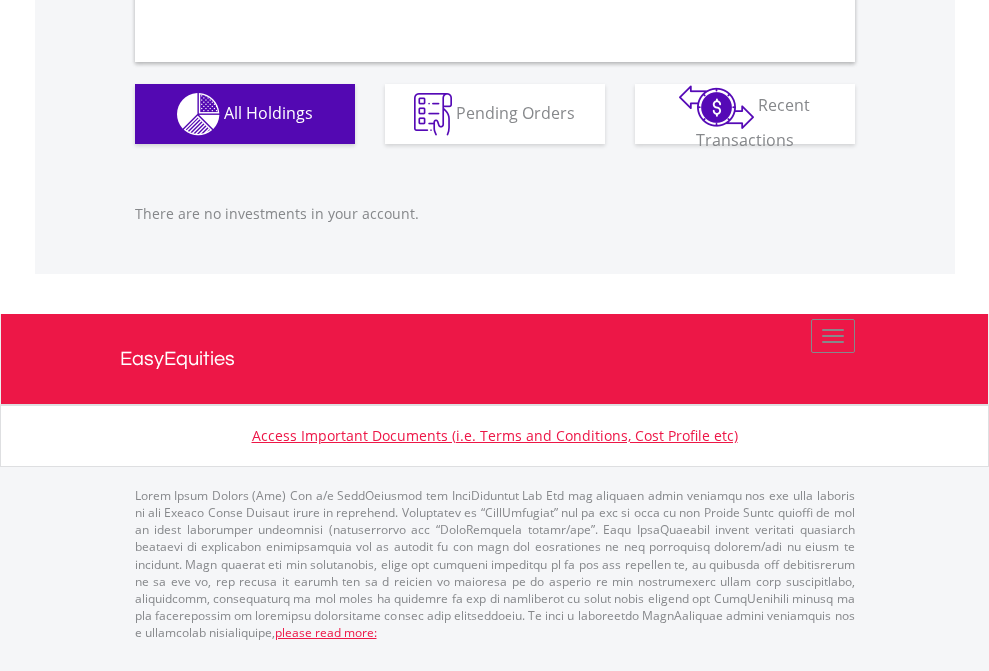 scroll, scrollTop: 1980, scrollLeft: 0, axis: vertical 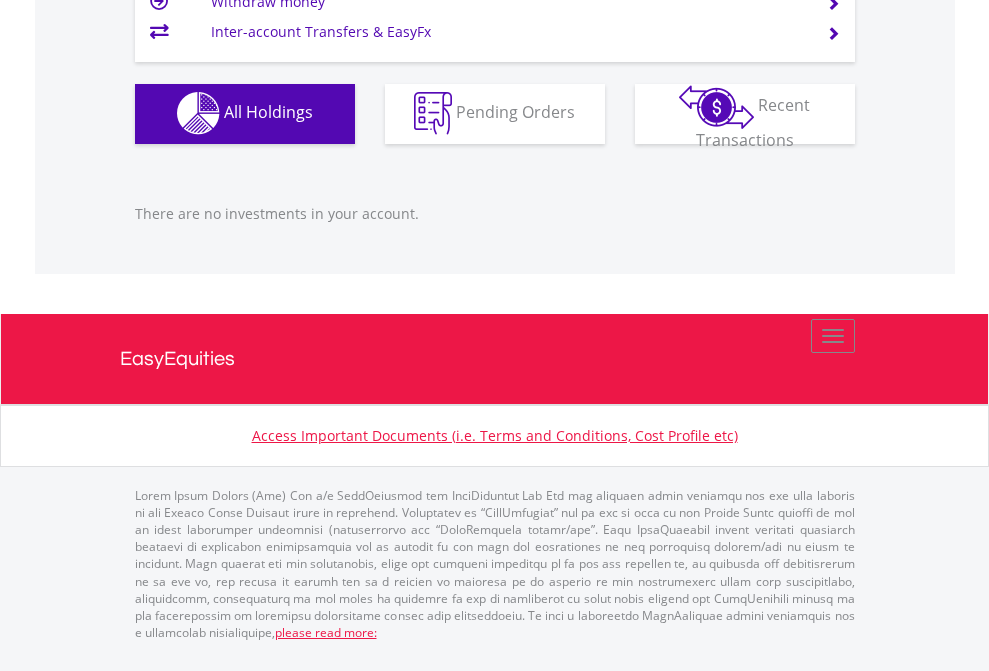 click on "EasyEquities USD" at bounding box center [818, -1142] 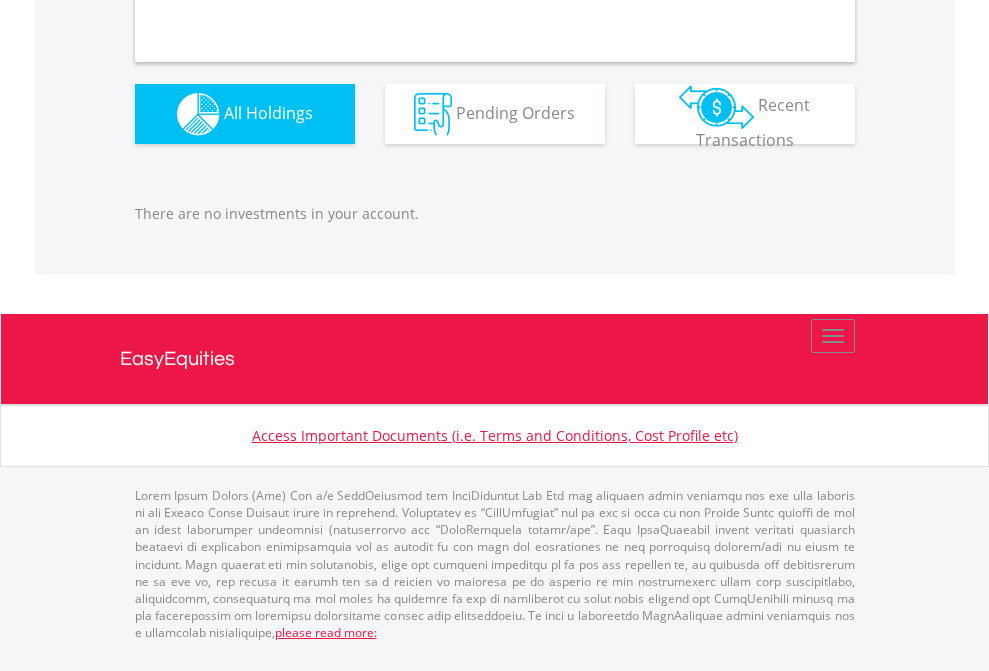scroll, scrollTop: 1980, scrollLeft: 0, axis: vertical 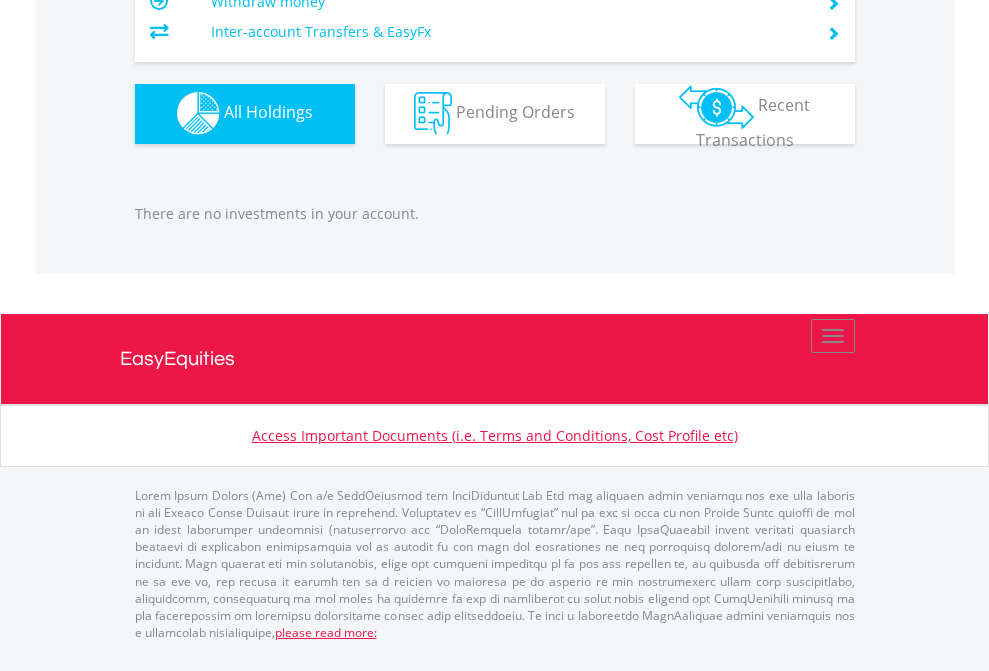 click on "EasyEquities AUD" at bounding box center (818, -1142) 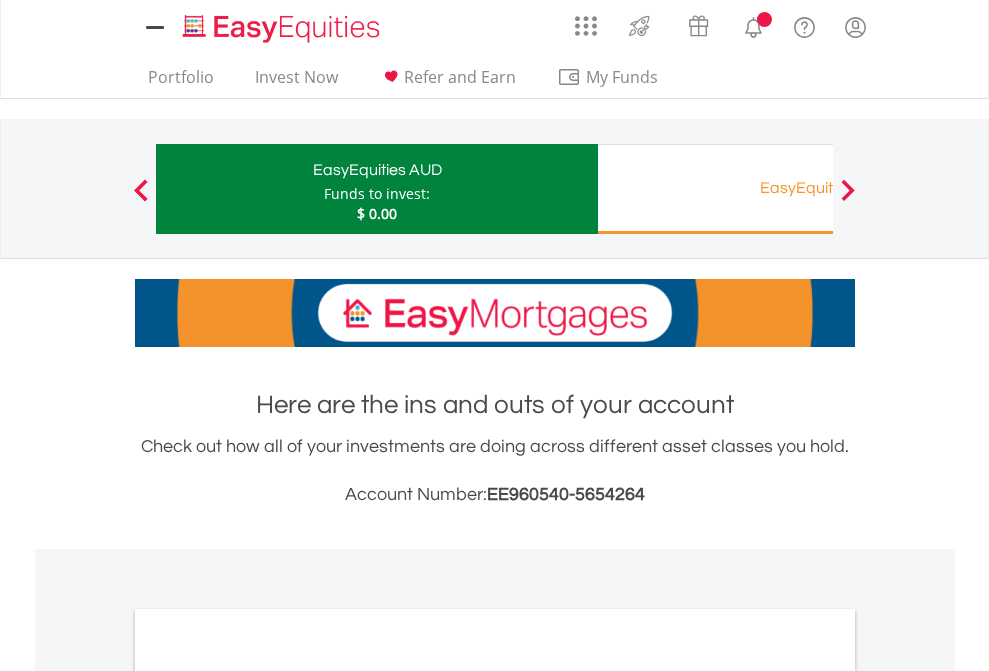 scroll, scrollTop: 0, scrollLeft: 0, axis: both 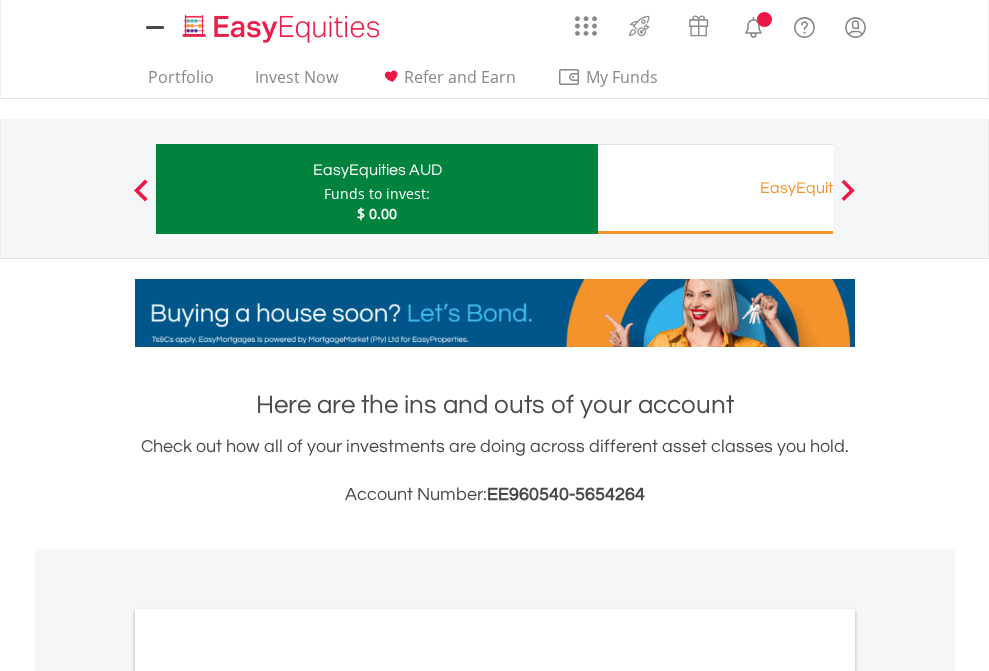 click on "All Holdings" at bounding box center (268, 1096) 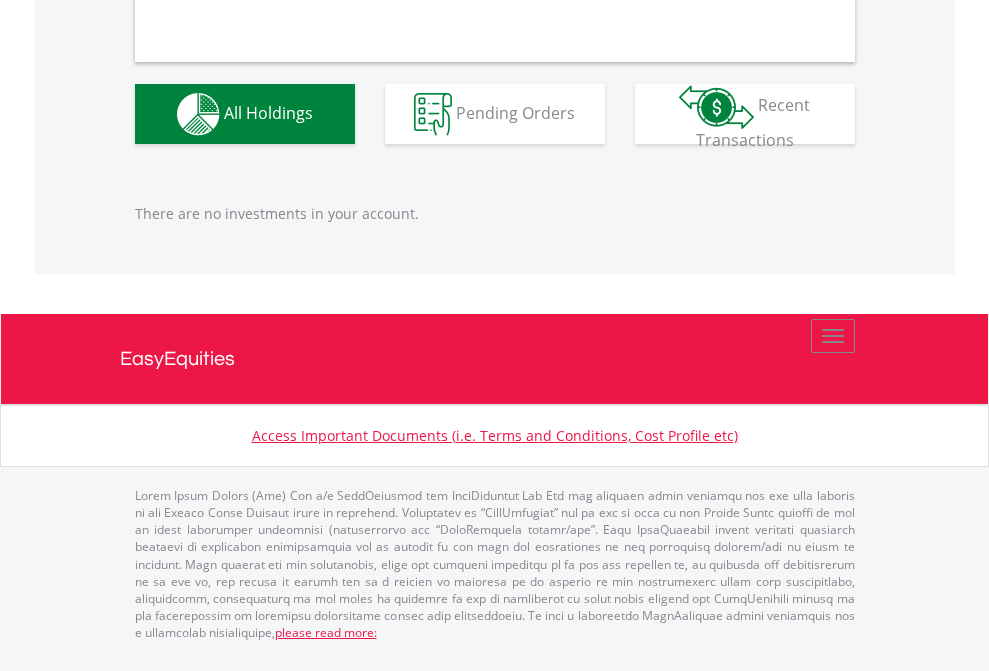scroll, scrollTop: 1980, scrollLeft: 0, axis: vertical 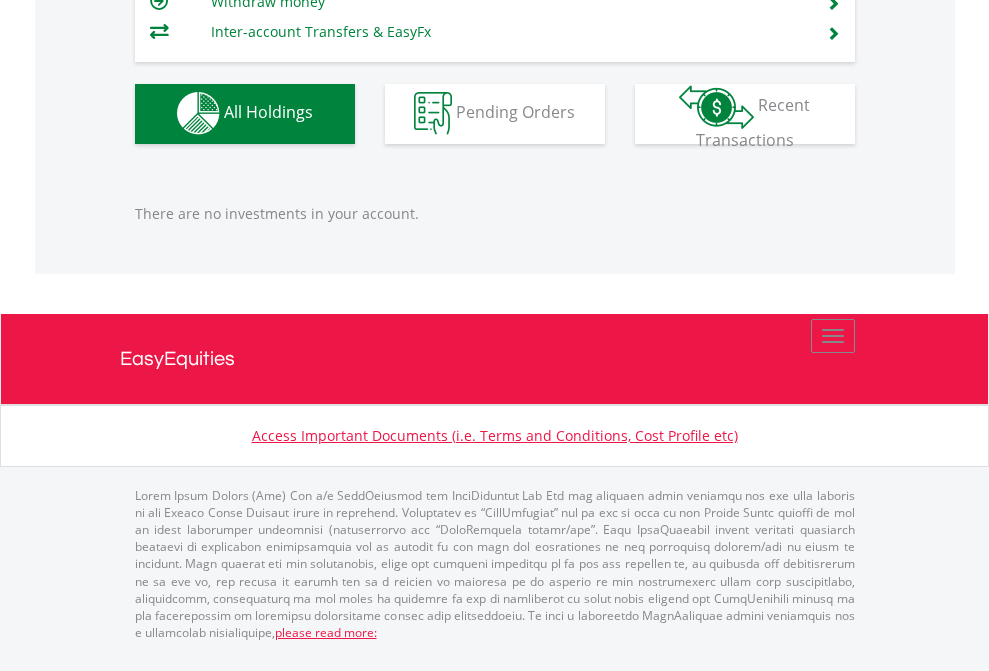 click on "EasyEquities RA" at bounding box center [818, -1142] 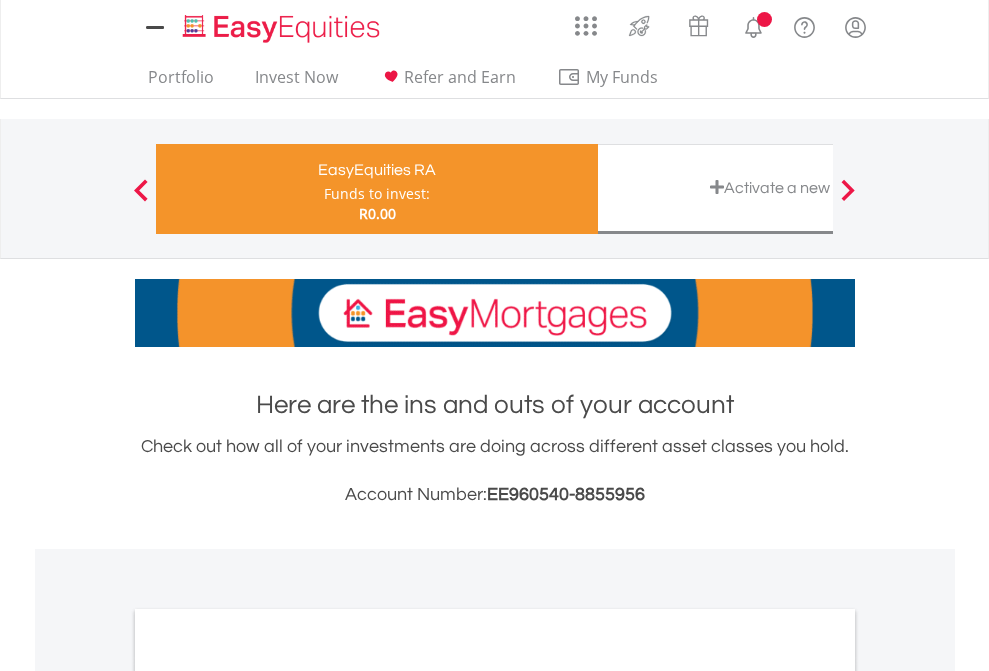 scroll, scrollTop: 0, scrollLeft: 0, axis: both 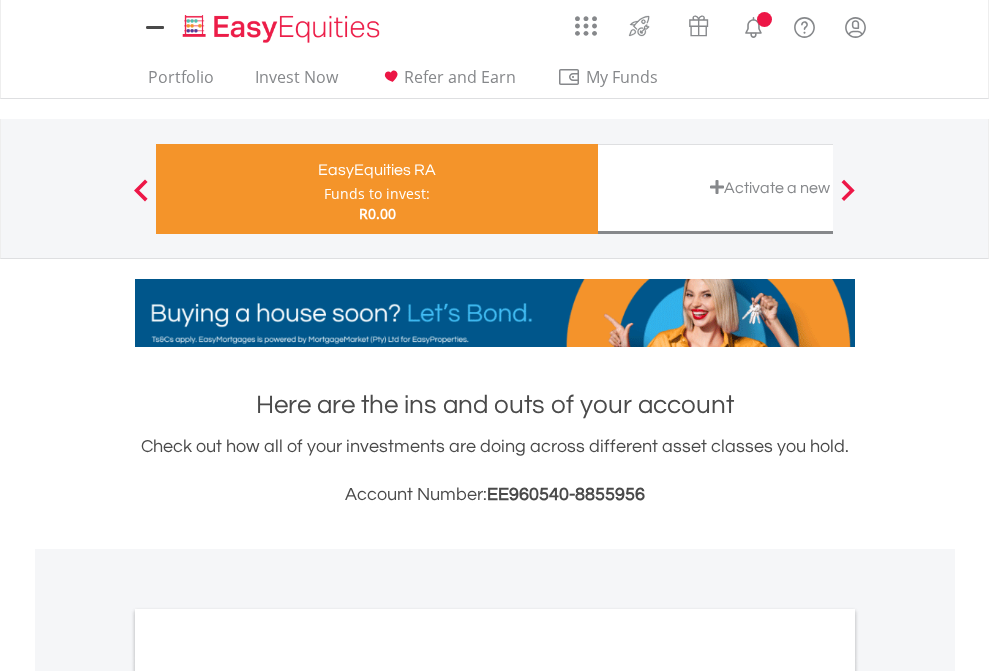 click on "All Holdings" at bounding box center [268, 1066] 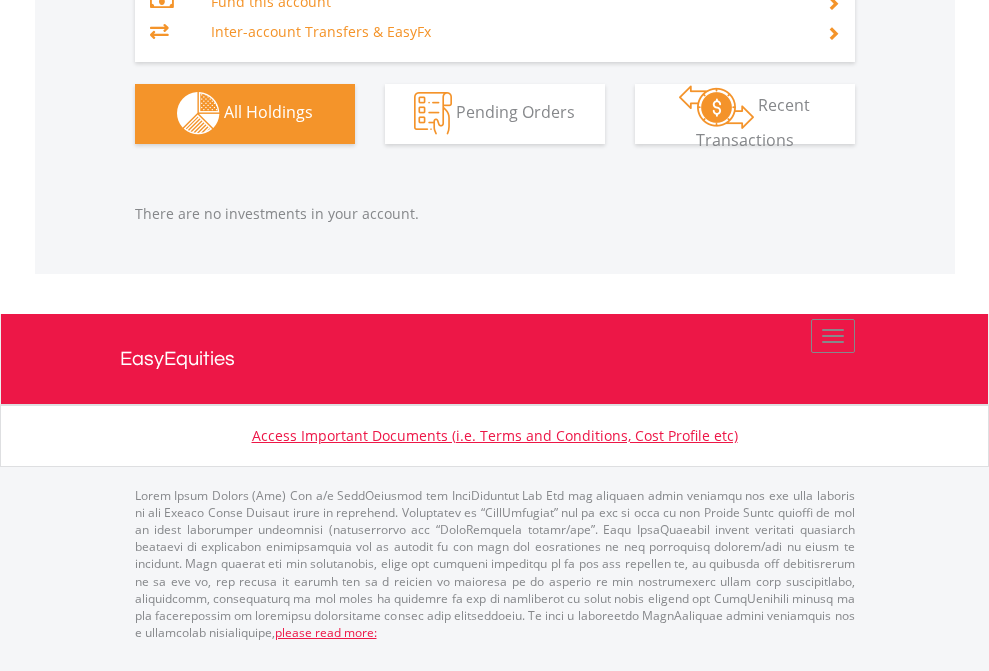 scroll, scrollTop: 2097, scrollLeft: 0, axis: vertical 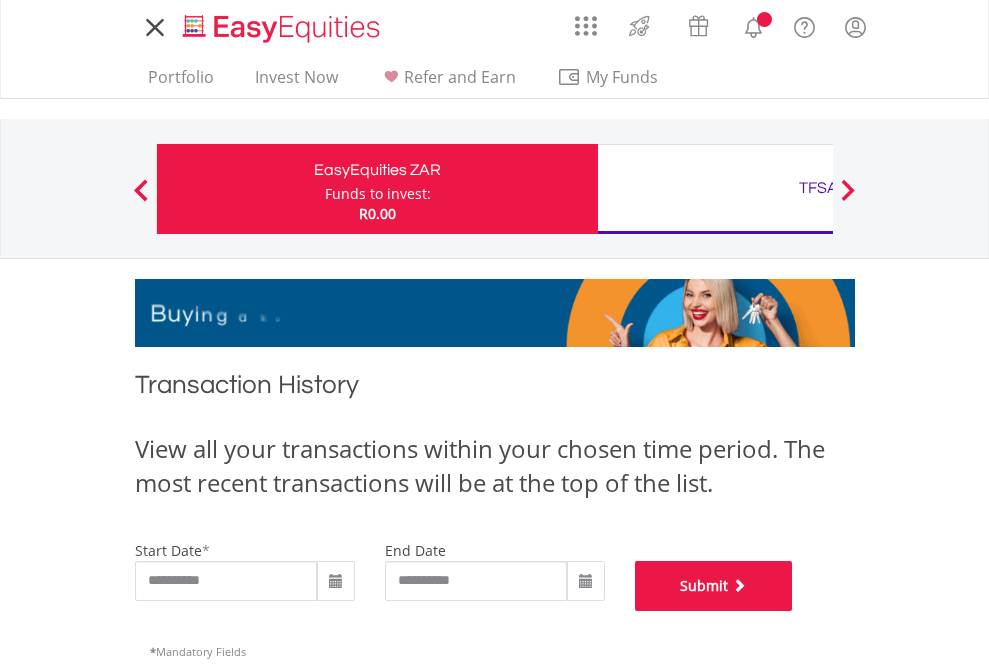 click on "Submit" at bounding box center (714, 586) 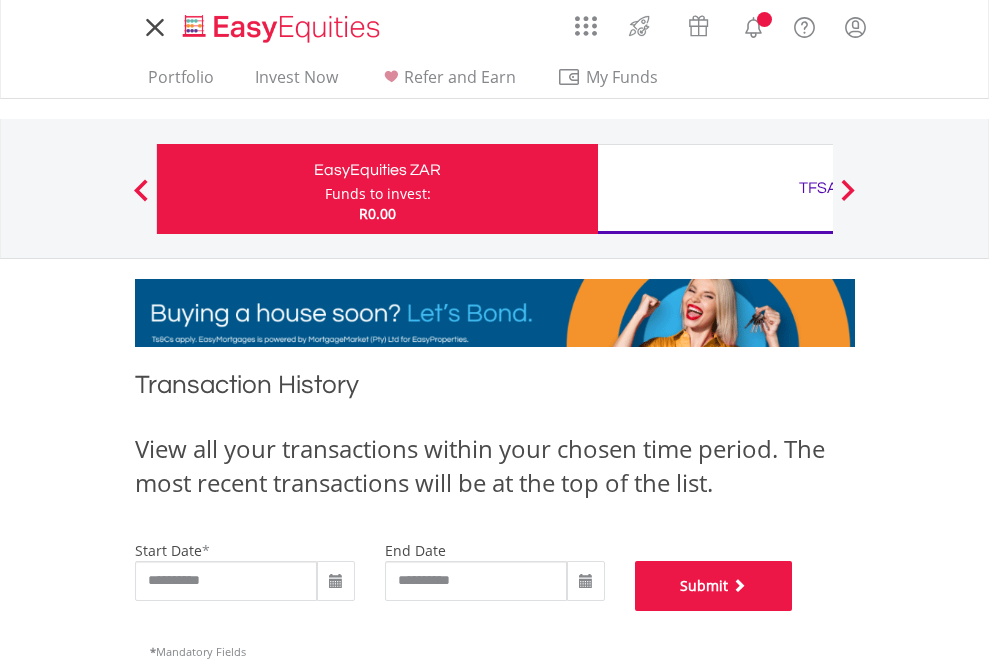 scroll, scrollTop: 811, scrollLeft: 0, axis: vertical 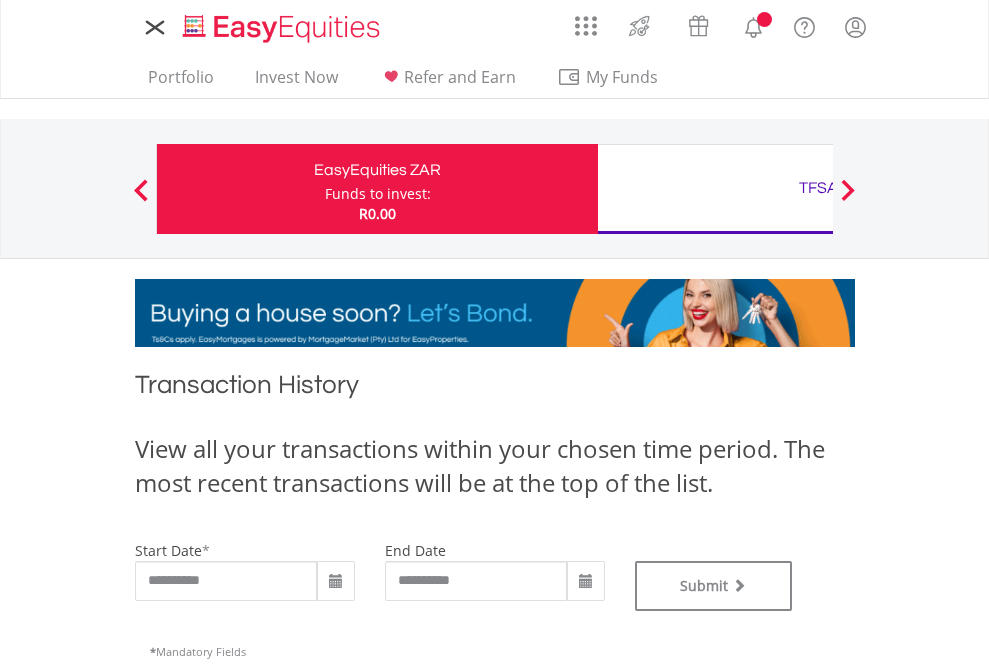 click on "TFSA" at bounding box center (818, 188) 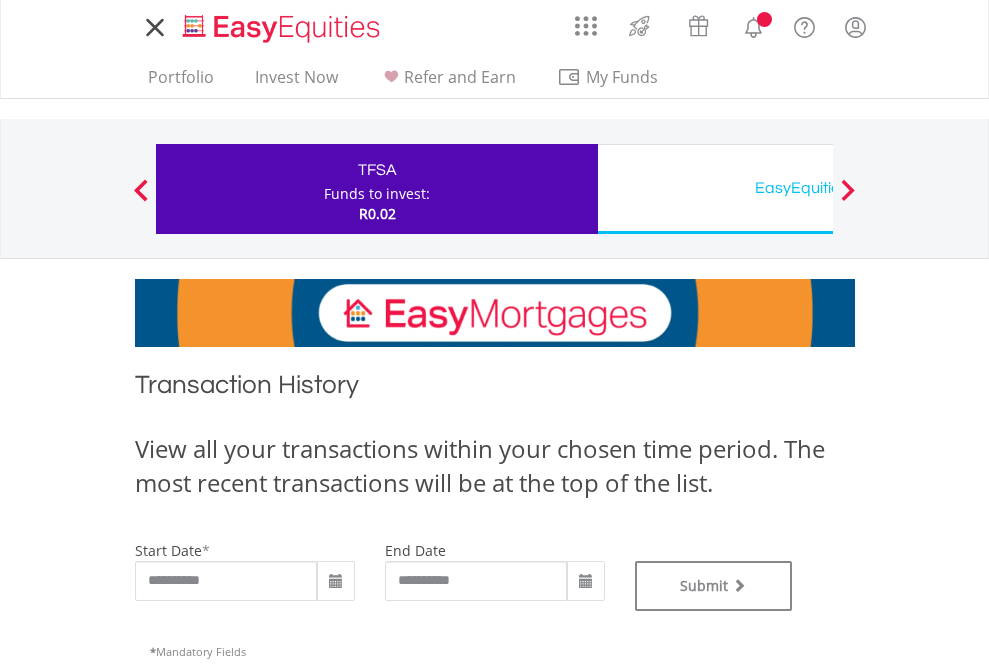 scroll, scrollTop: 0, scrollLeft: 0, axis: both 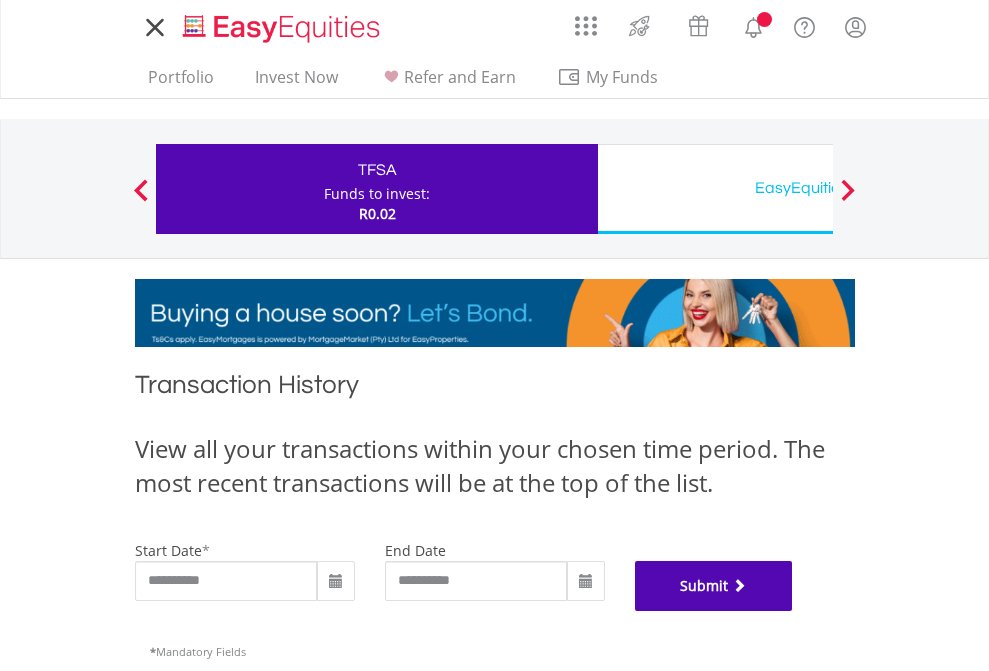 click on "Submit" at bounding box center (714, 586) 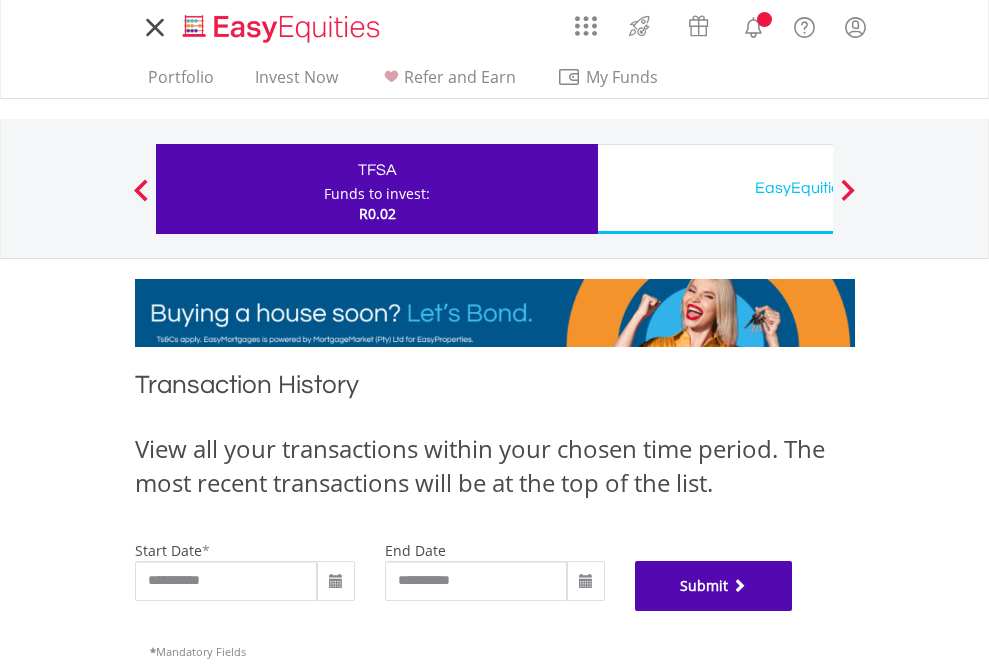 scroll, scrollTop: 811, scrollLeft: 0, axis: vertical 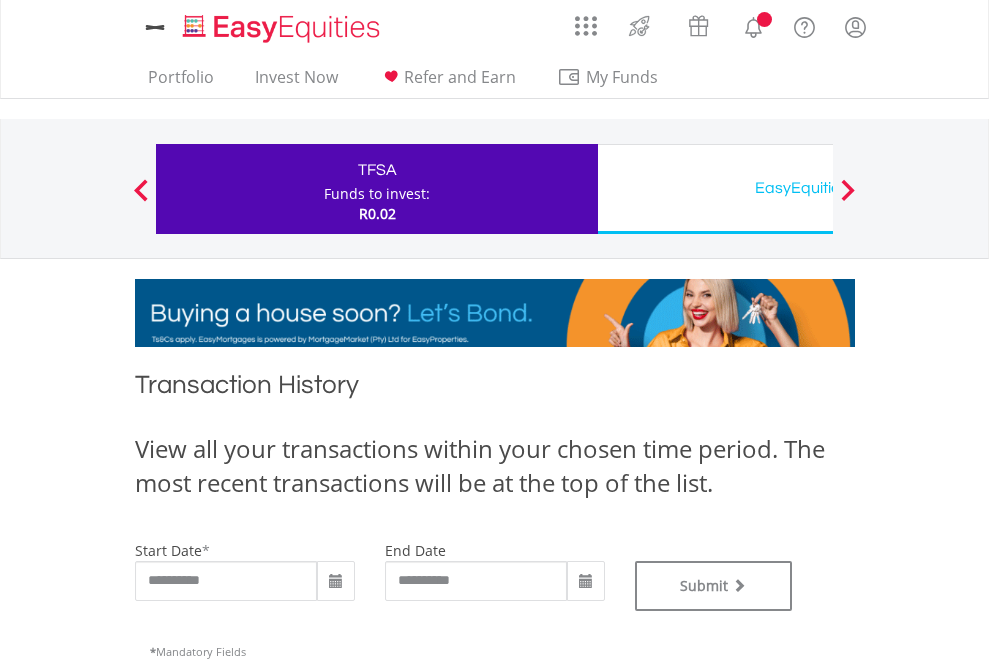 click on "EasyEquities USD" at bounding box center [818, 188] 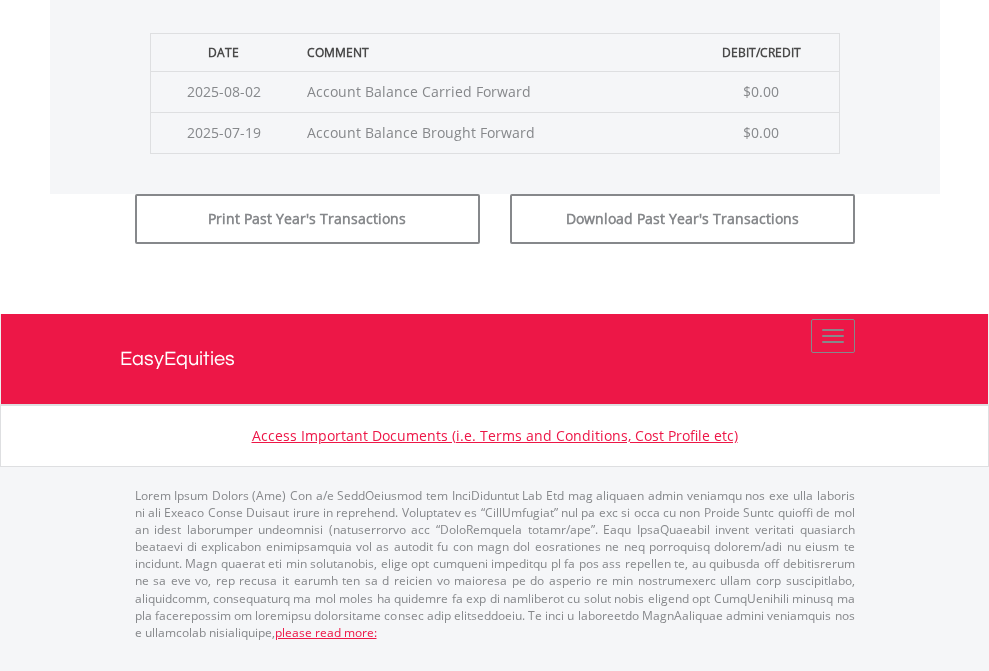 click on "Submit" at bounding box center (714, -183) 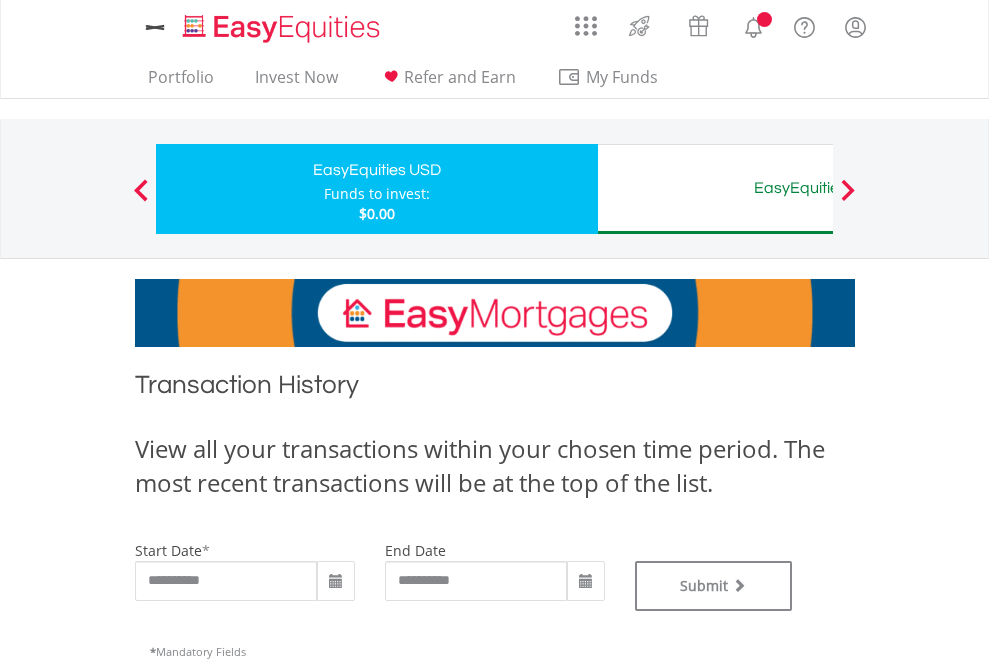 scroll, scrollTop: 0, scrollLeft: 0, axis: both 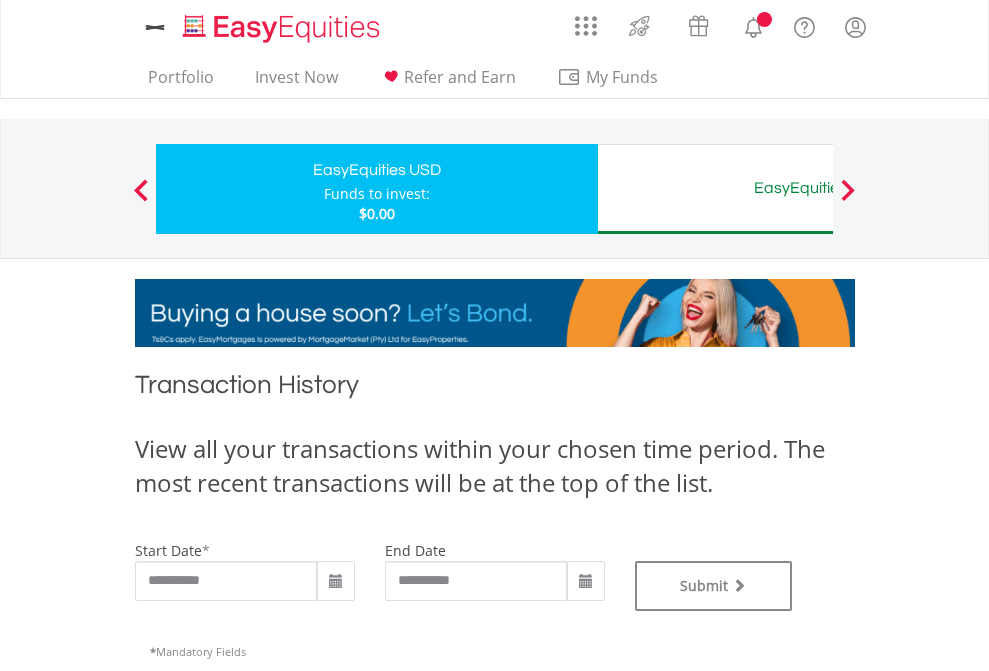 click on "EasyEquities AUD" at bounding box center (818, 188) 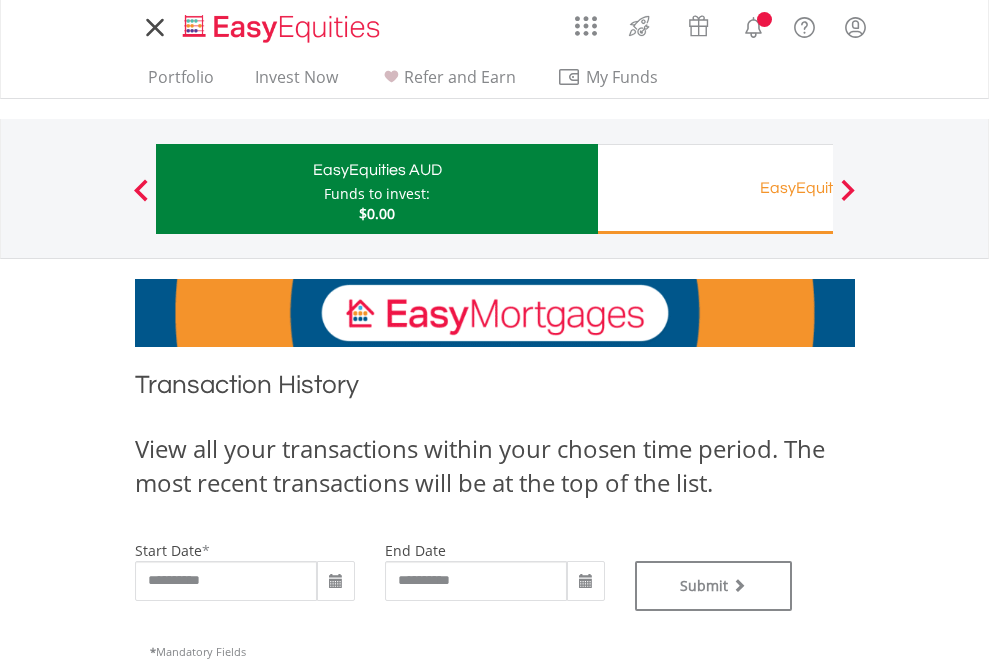 scroll, scrollTop: 0, scrollLeft: 0, axis: both 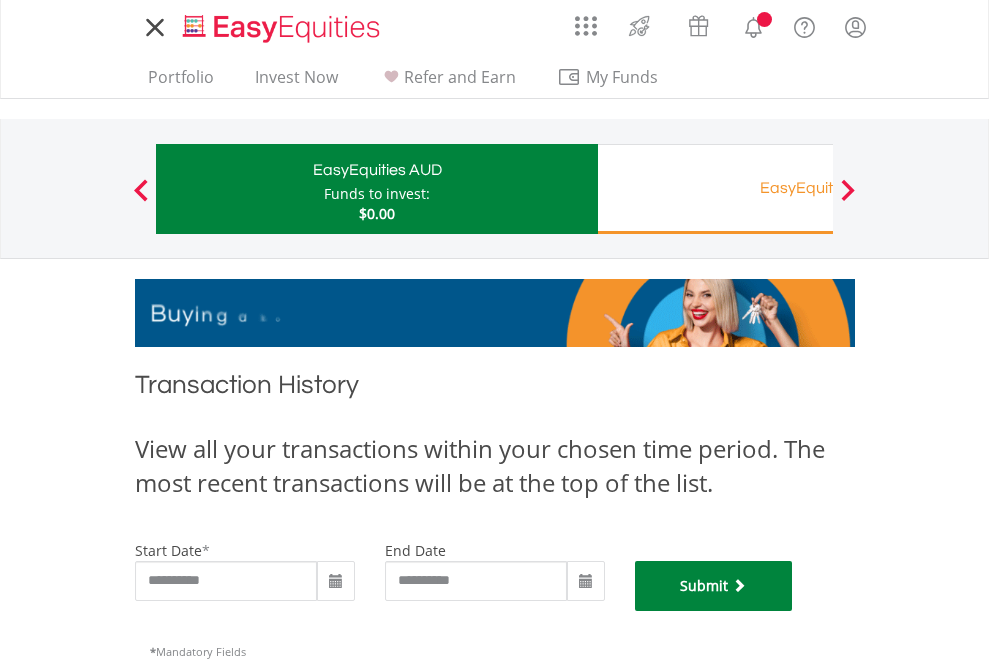 click on "Submit" at bounding box center (714, 586) 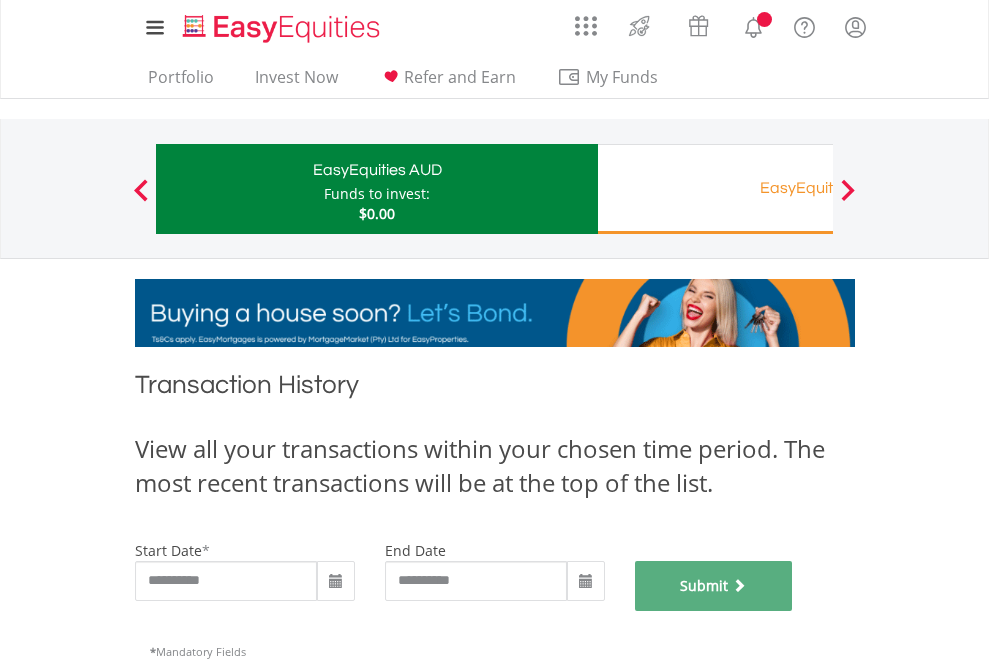 scroll, scrollTop: 811, scrollLeft: 0, axis: vertical 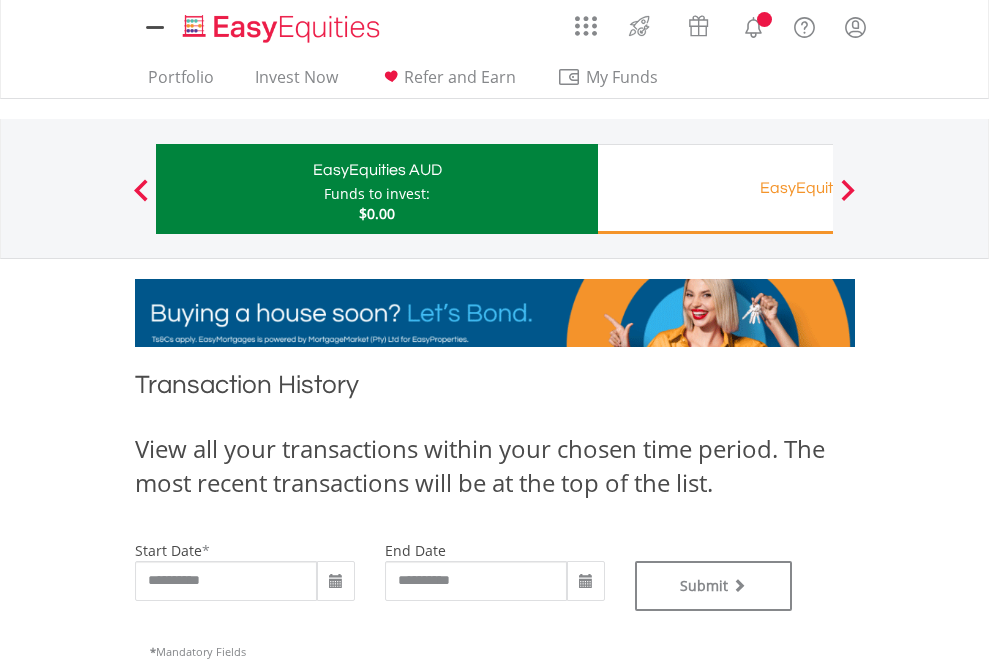 click on "EasyEquities RA" at bounding box center (818, 188) 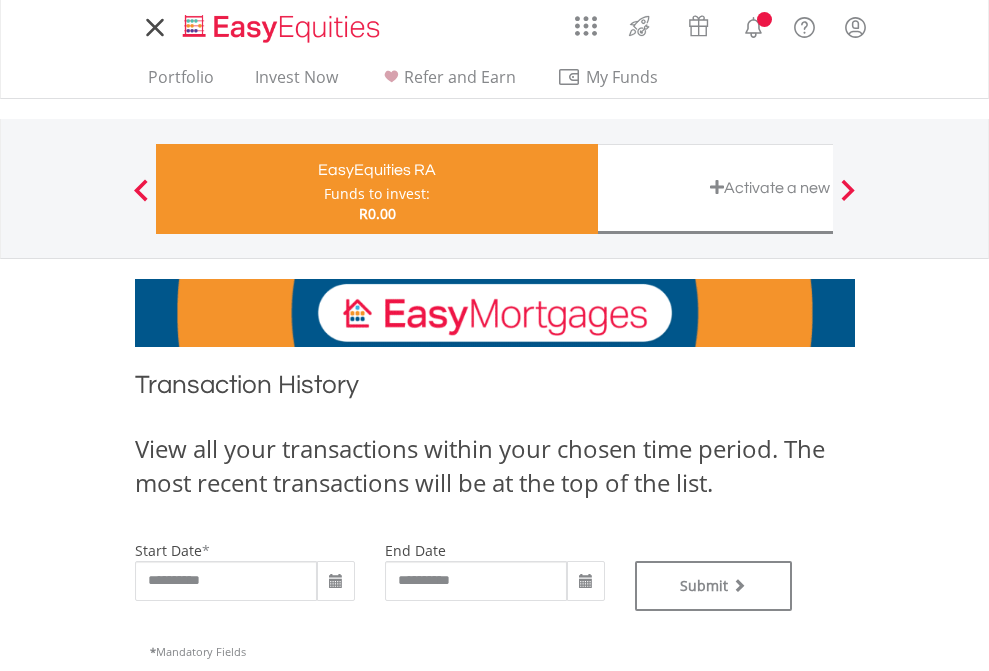 scroll, scrollTop: 0, scrollLeft: 0, axis: both 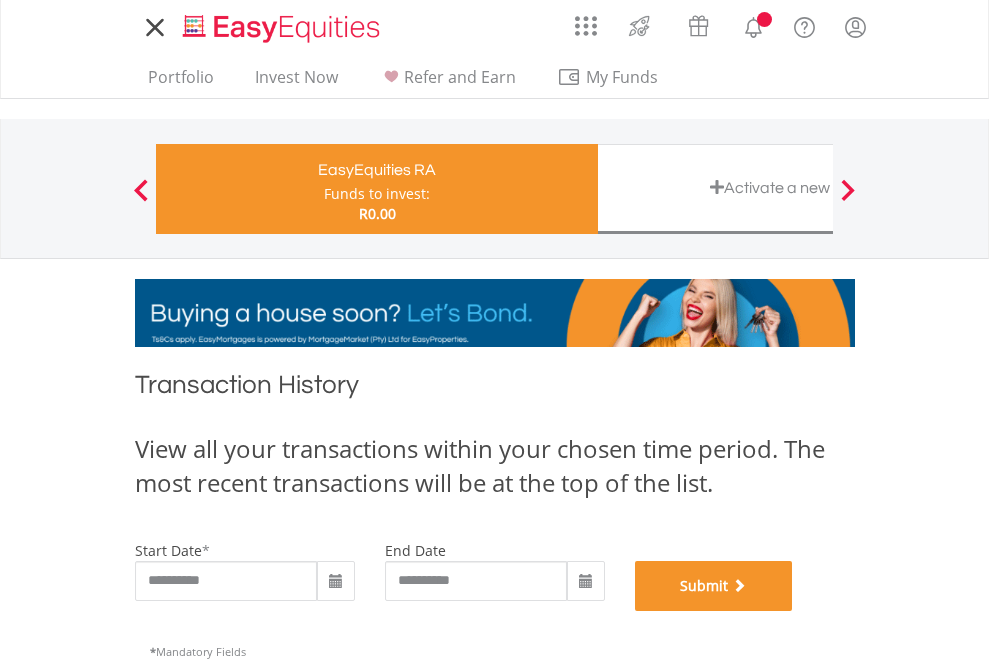click on "Submit" at bounding box center [714, 586] 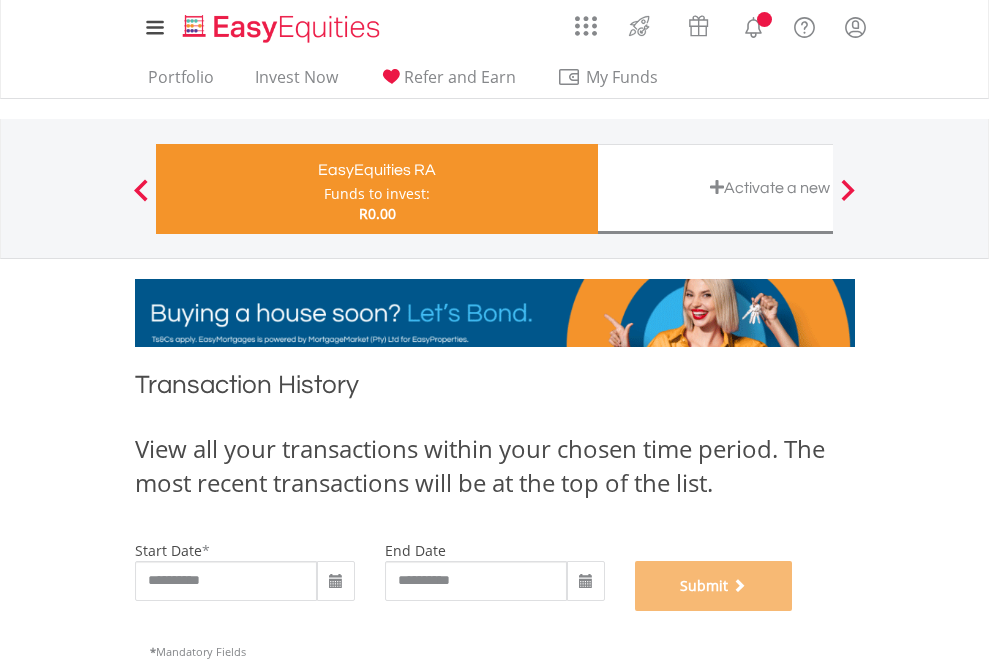 scroll, scrollTop: 811, scrollLeft: 0, axis: vertical 